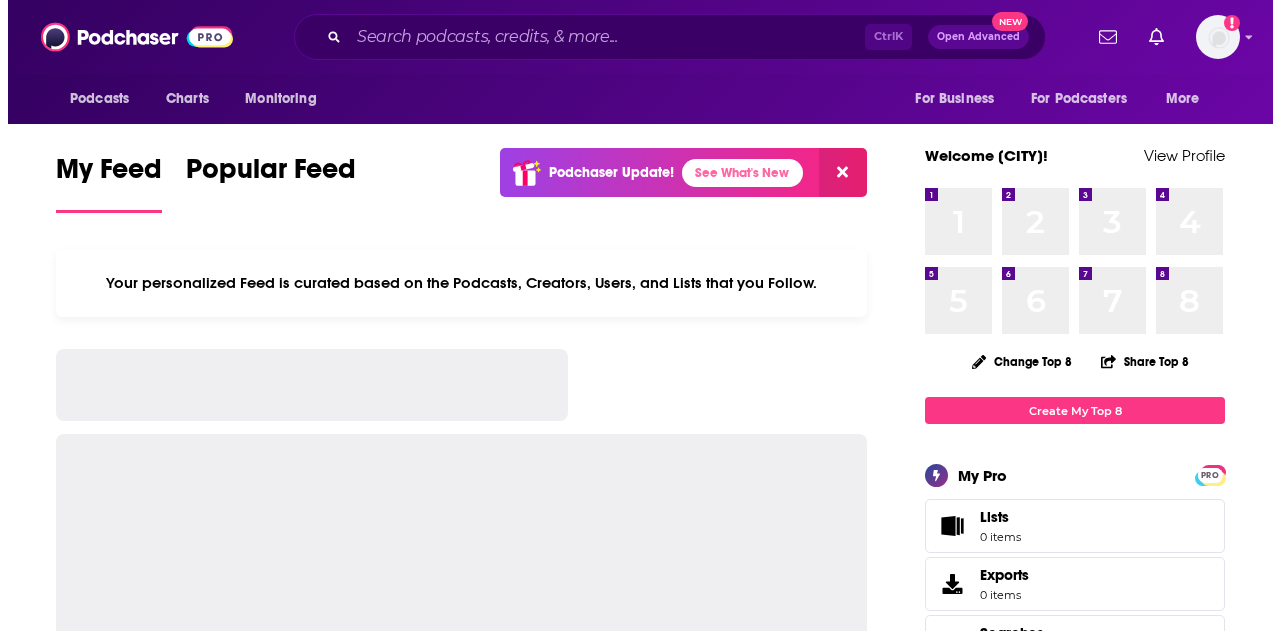scroll, scrollTop: 0, scrollLeft: 0, axis: both 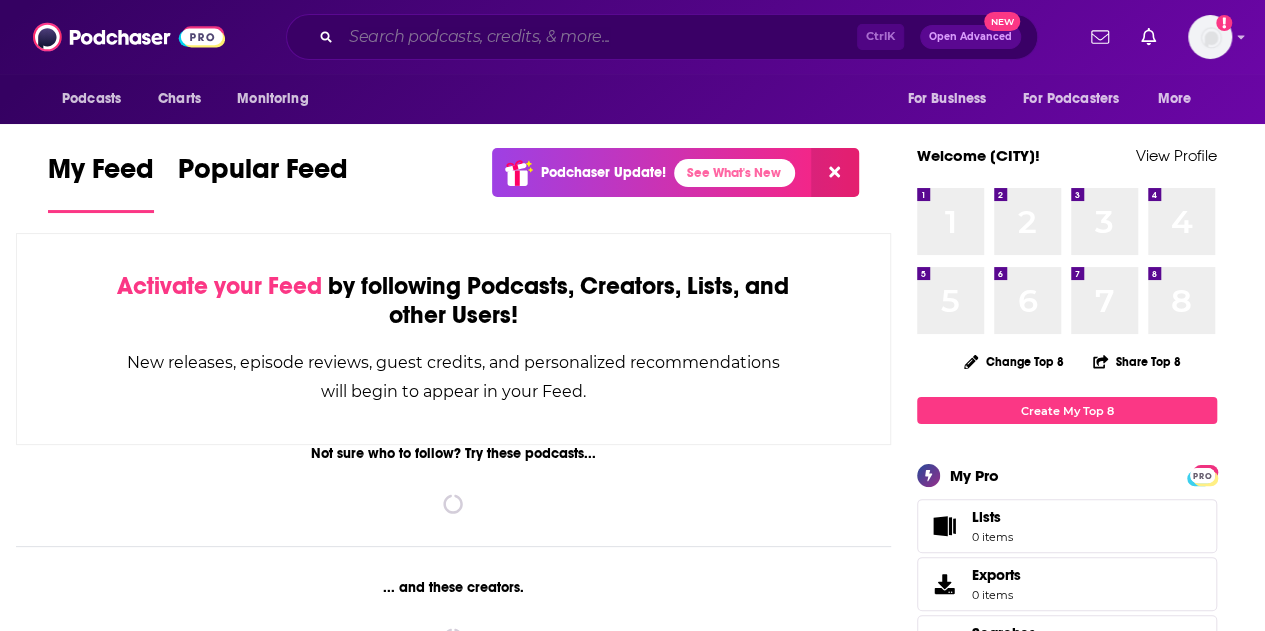 click at bounding box center [599, 37] 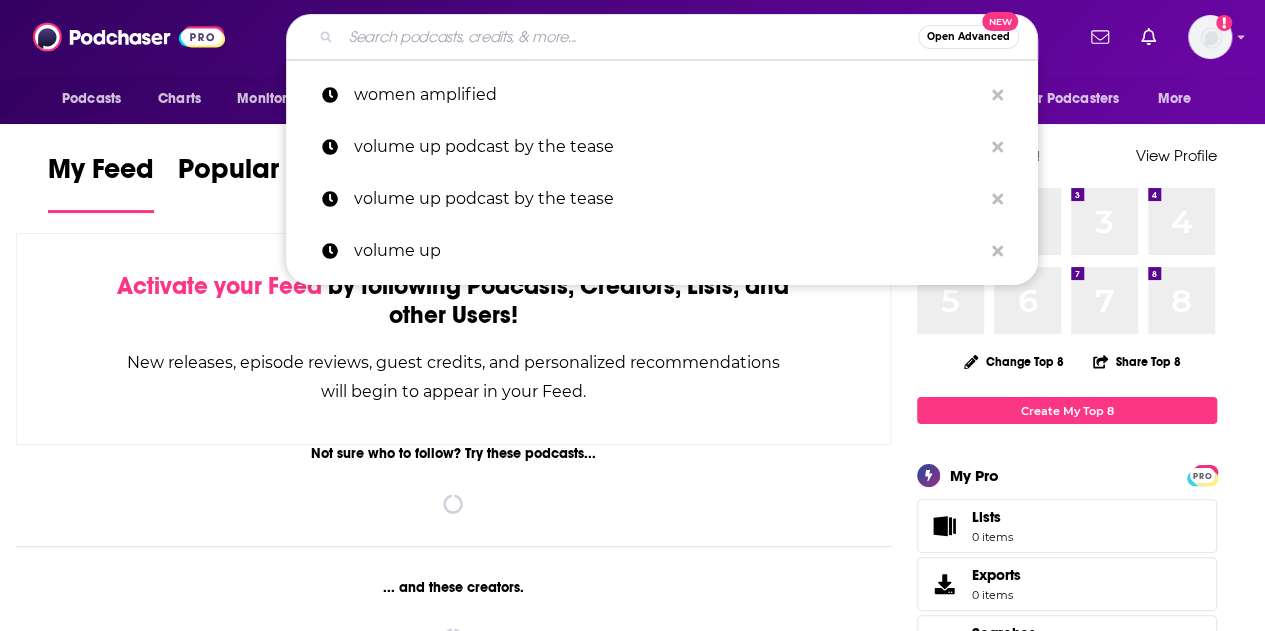 paste on "Amateur Traveler" 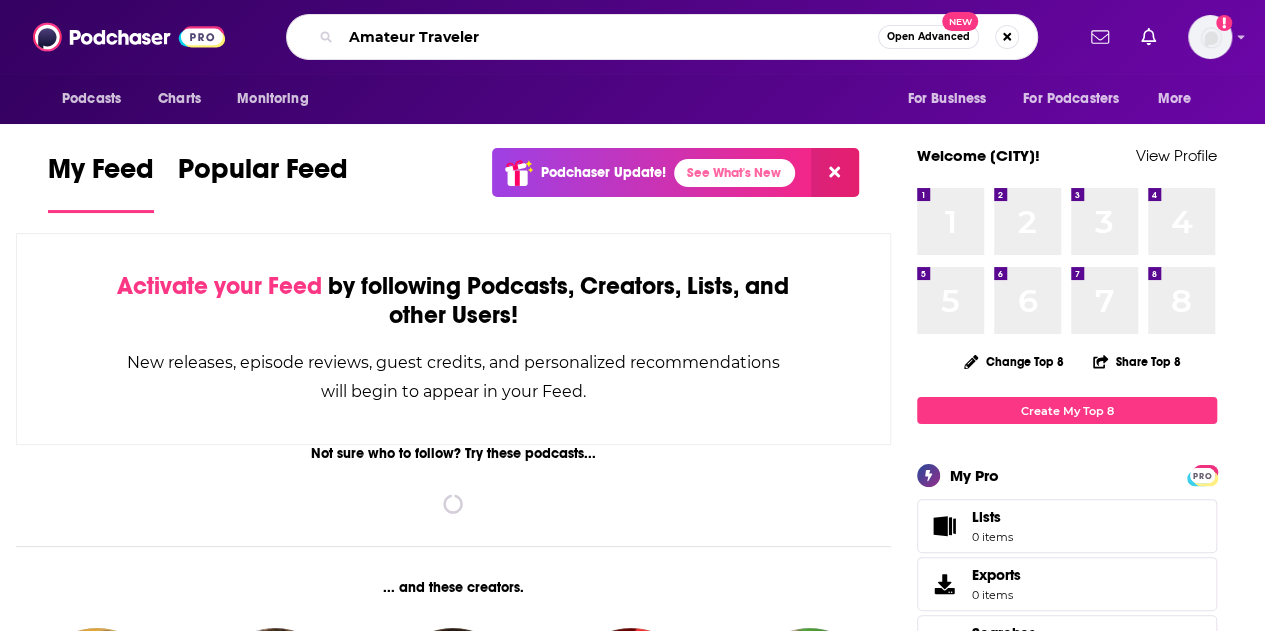 click on "Amateur Traveler" at bounding box center [609, 37] 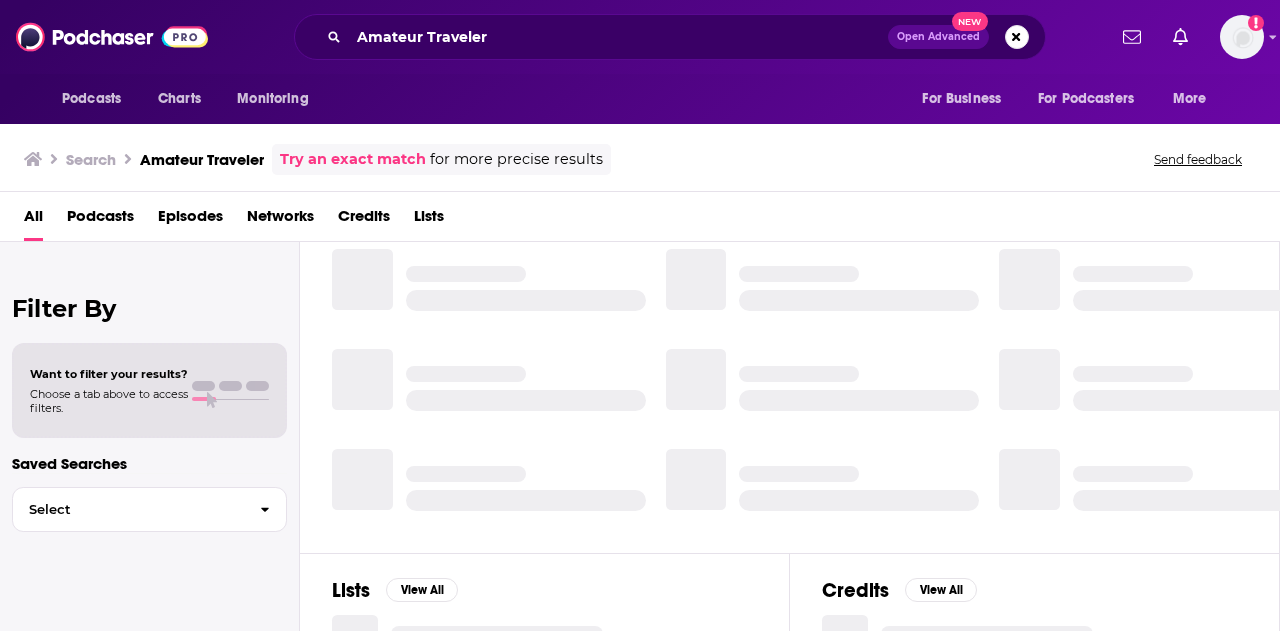 scroll, scrollTop: 0, scrollLeft: 0, axis: both 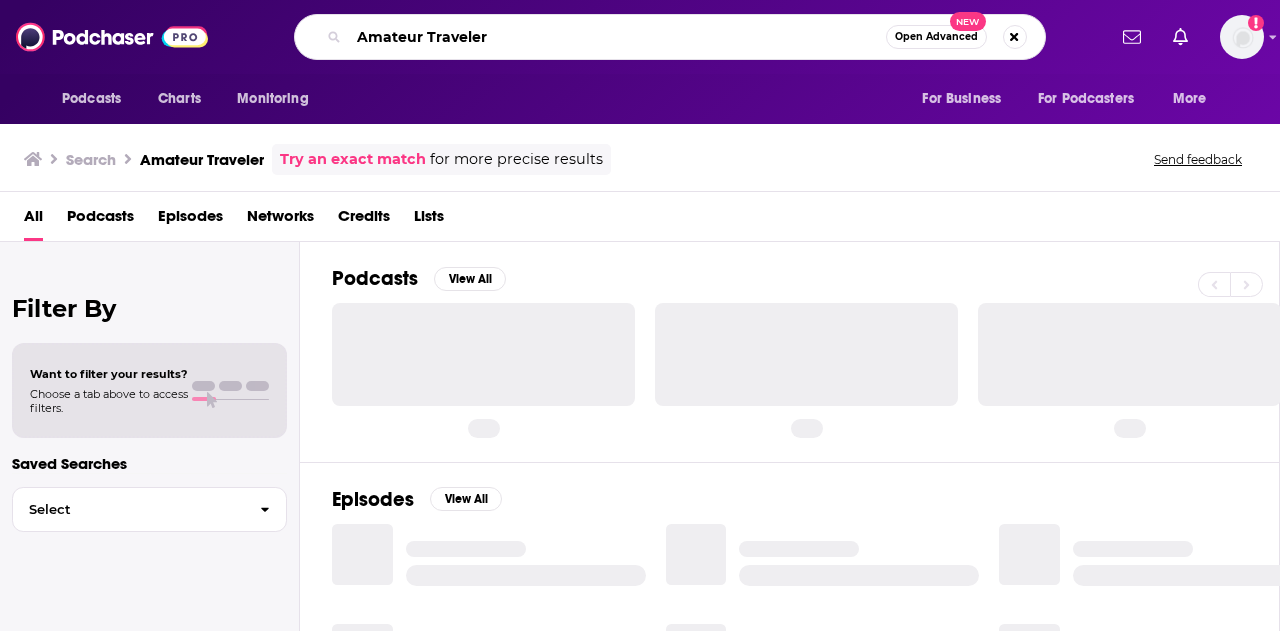 click on "Amateur Traveler" at bounding box center (617, 37) 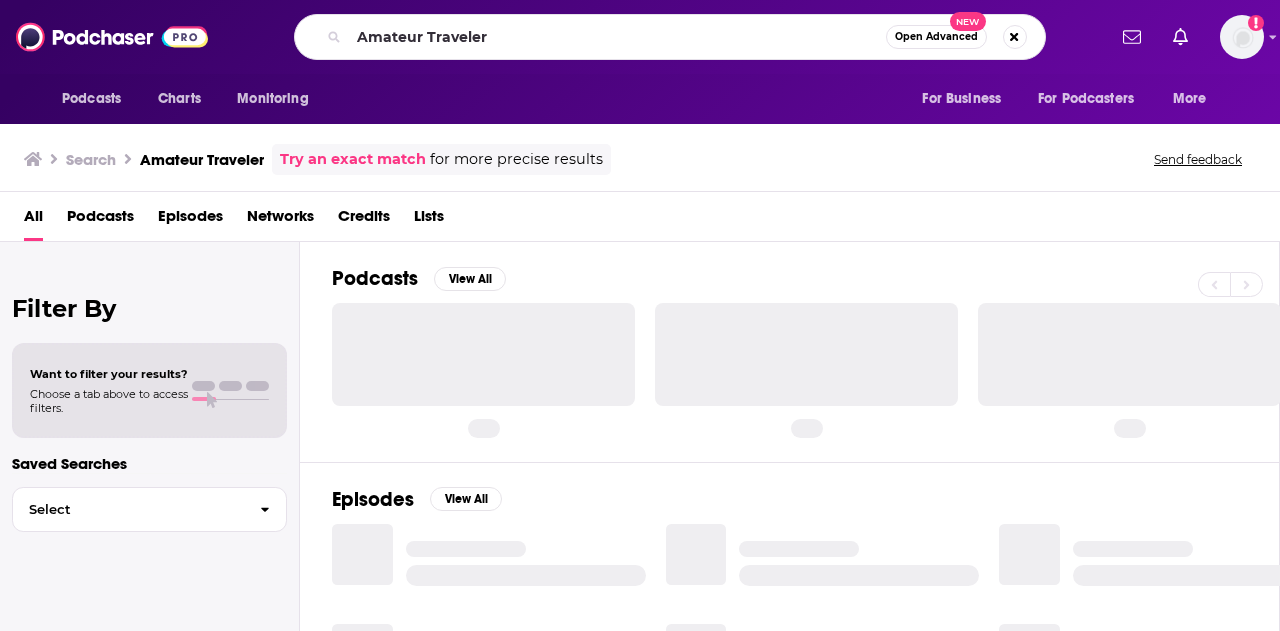 drag, startPoint x: 914, startPoint y: 37, endPoint x: 517, endPoint y: 74, distance: 398.72046 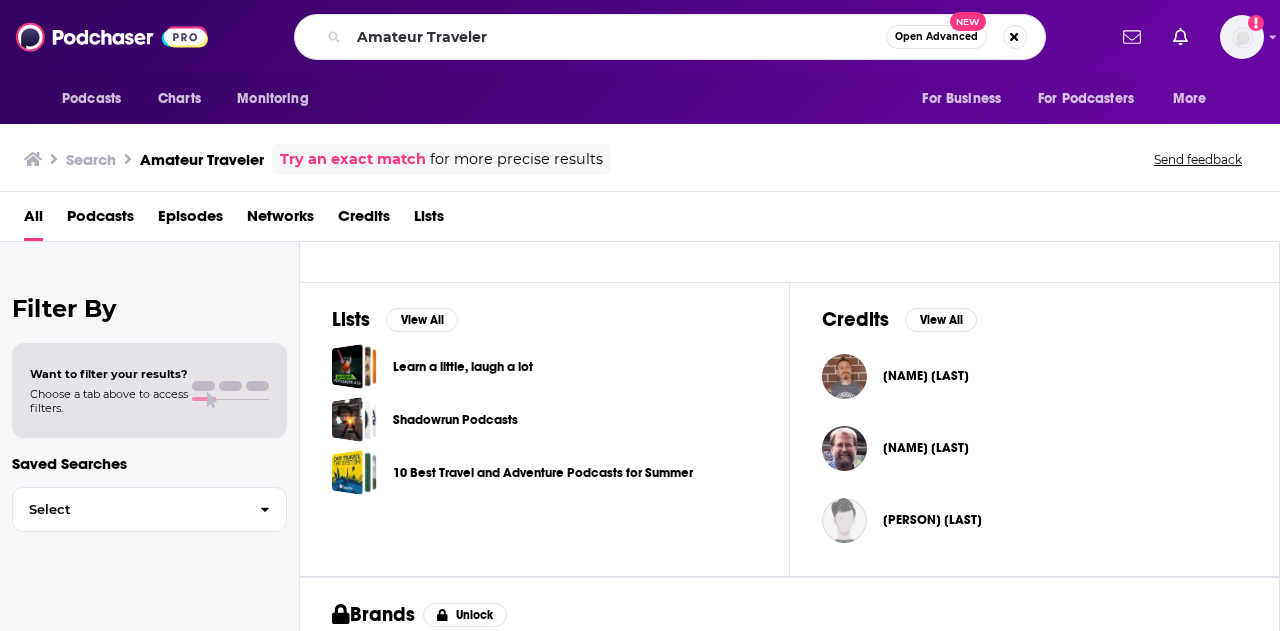 scroll, scrollTop: 640, scrollLeft: 0, axis: vertical 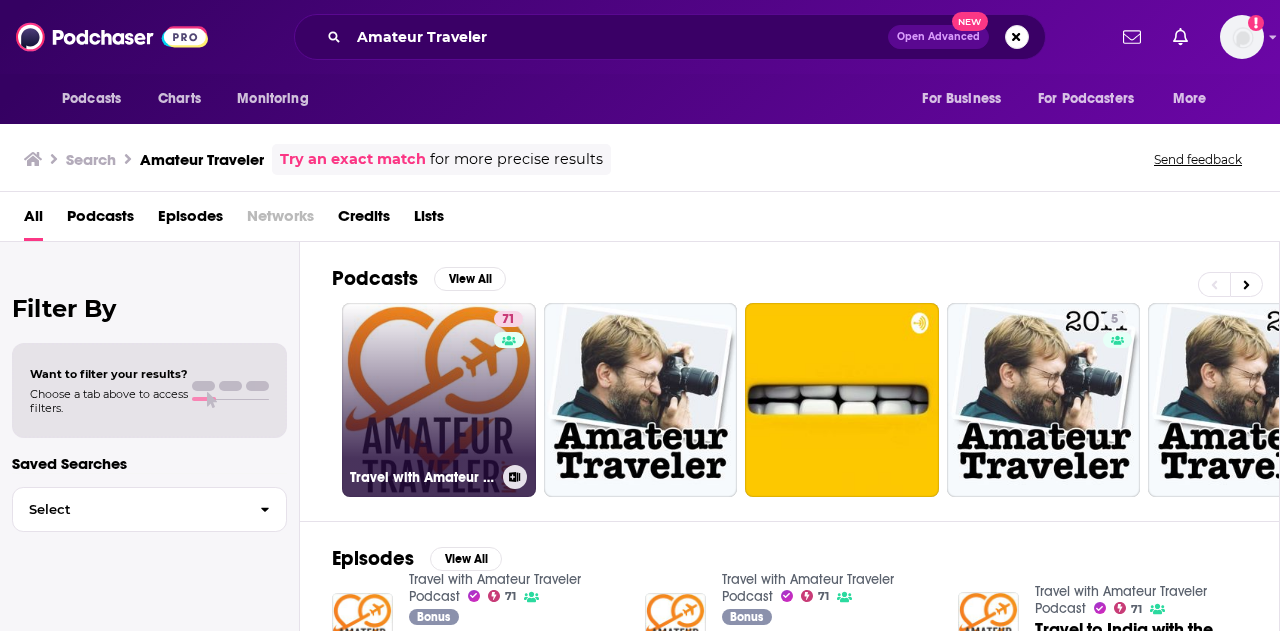 click on "71 Travel with Amateur Traveler Podcast" at bounding box center [439, 400] 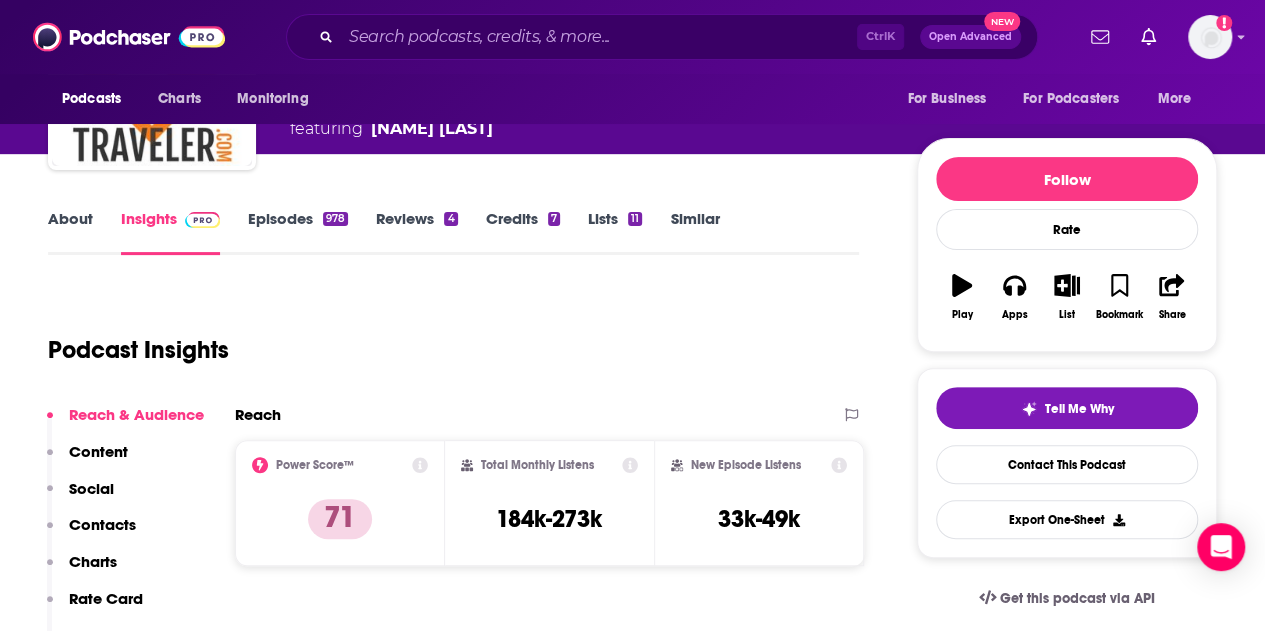 scroll, scrollTop: 171, scrollLeft: 0, axis: vertical 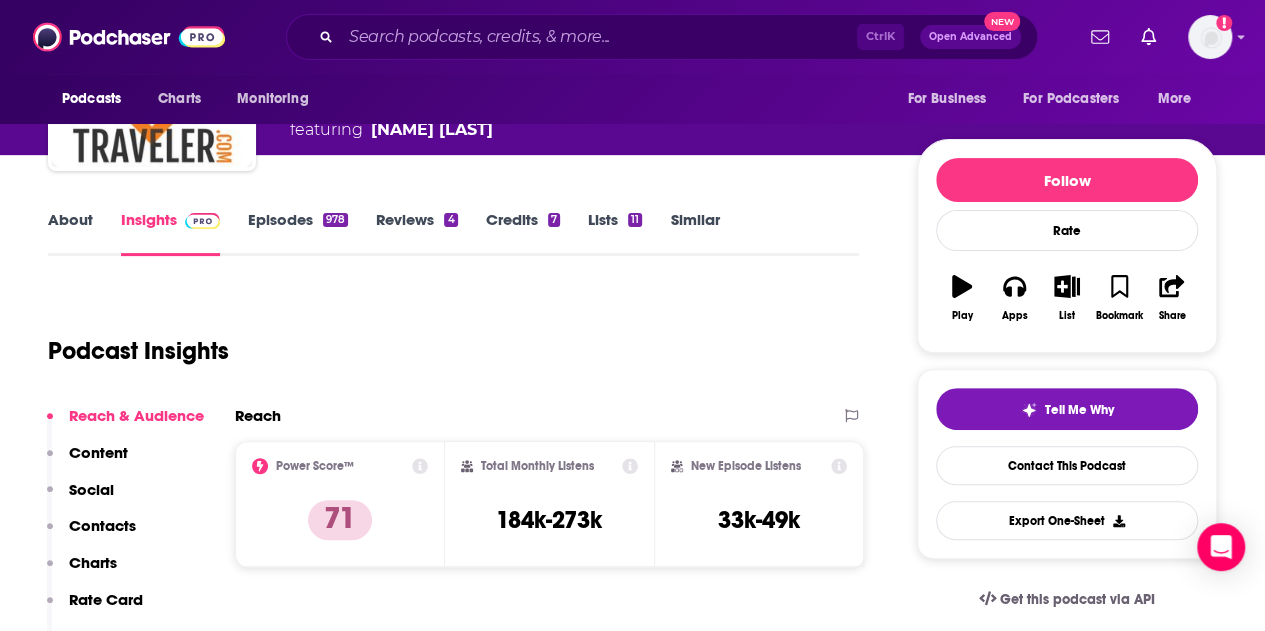 click on "Episodes 978" at bounding box center (298, 233) 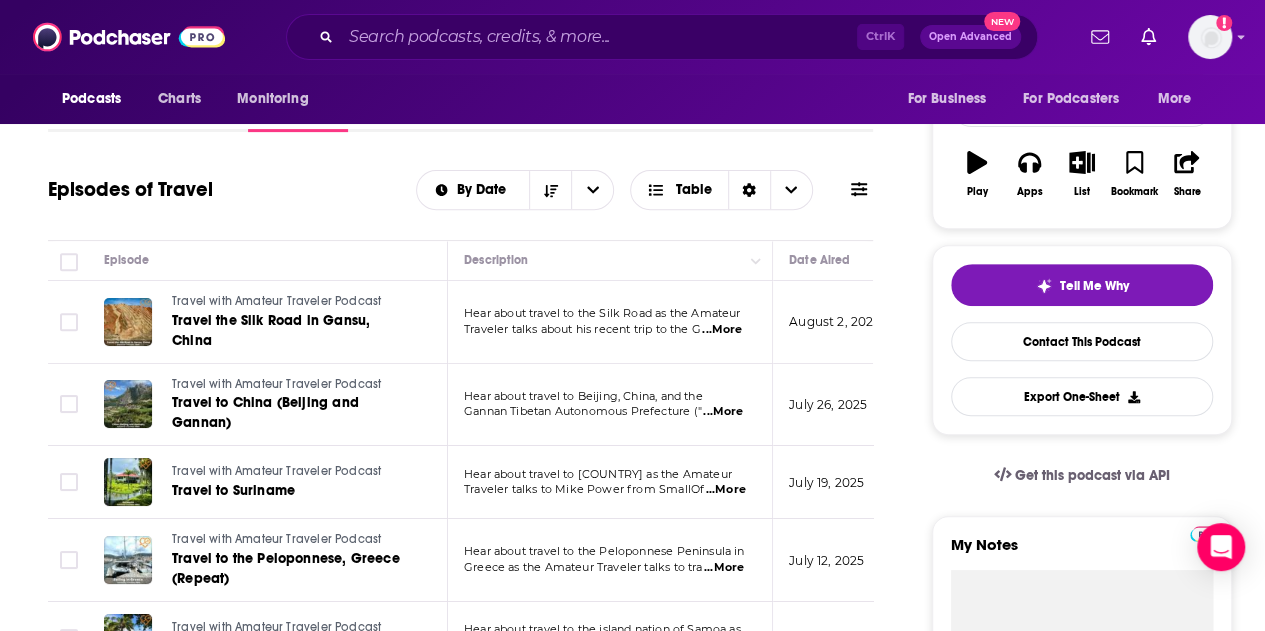 scroll, scrollTop: 297, scrollLeft: 0, axis: vertical 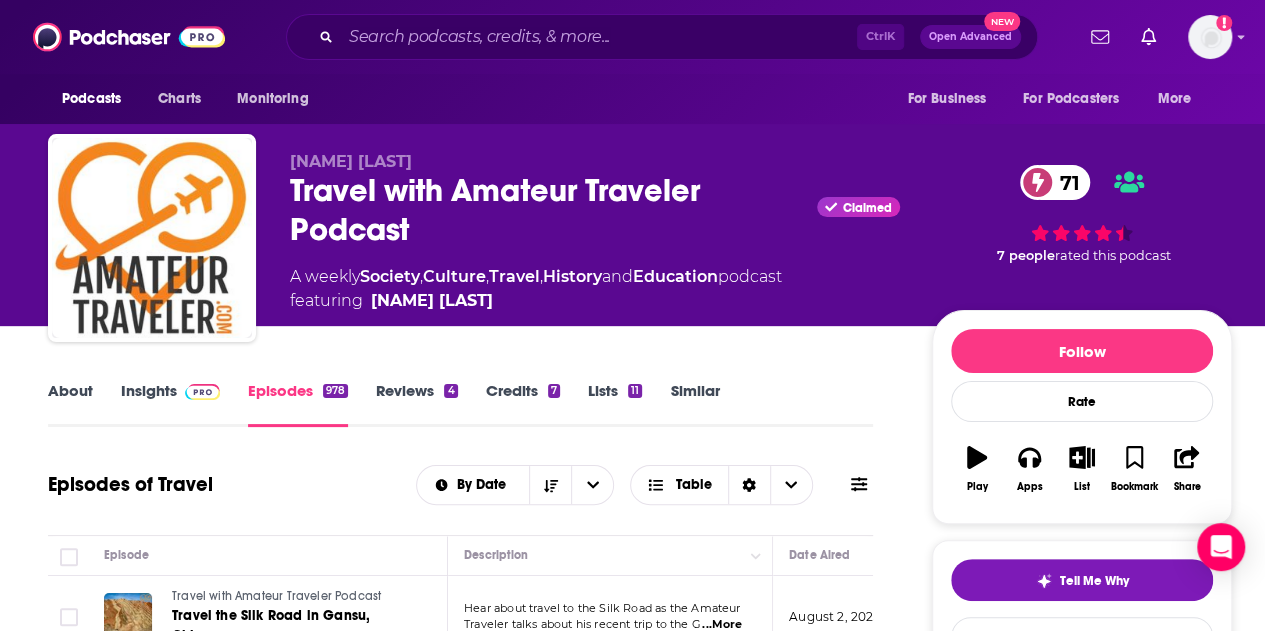 click on "Insights" at bounding box center [170, 404] 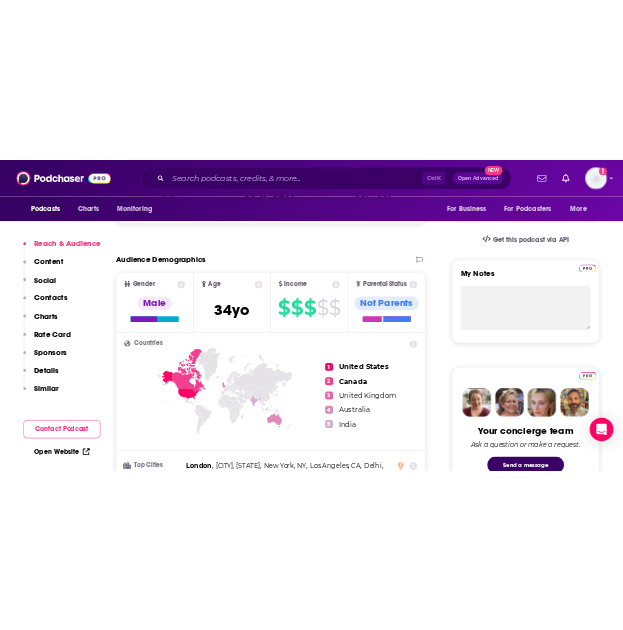 scroll, scrollTop: 609, scrollLeft: 0, axis: vertical 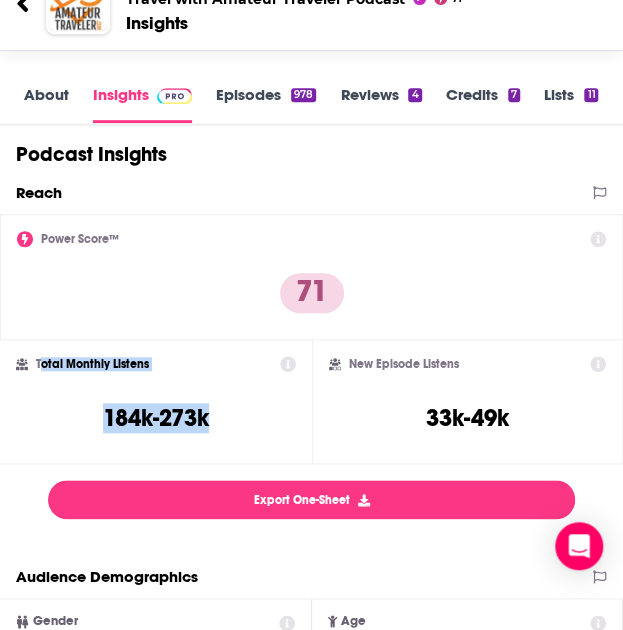 drag, startPoint x: 39, startPoint y: 432, endPoint x: 246, endPoint y: 433, distance: 207.00241 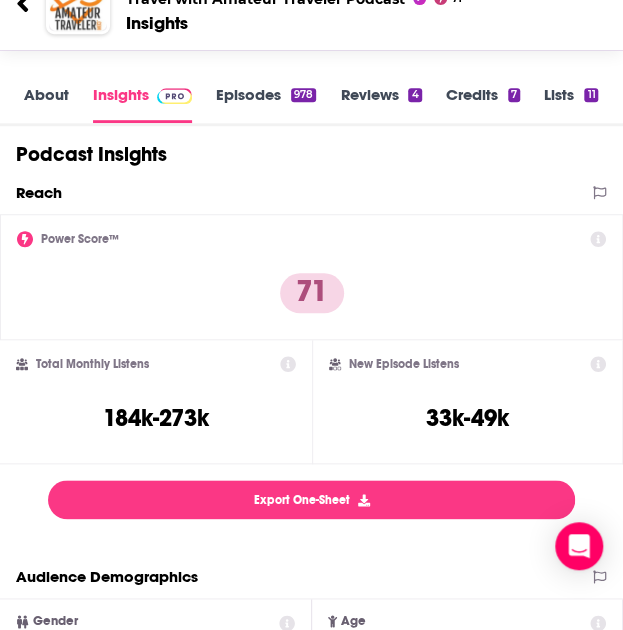drag, startPoint x: 396, startPoint y: 425, endPoint x: 564, endPoint y: 423, distance: 168.0119 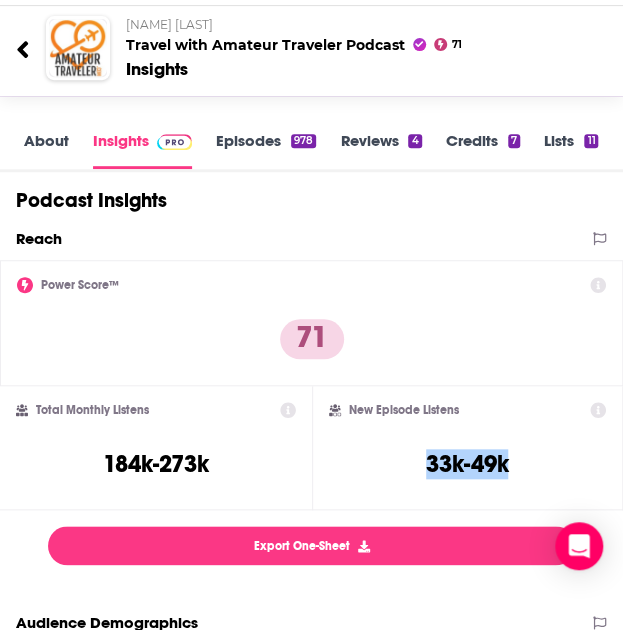 scroll, scrollTop: 0, scrollLeft: 0, axis: both 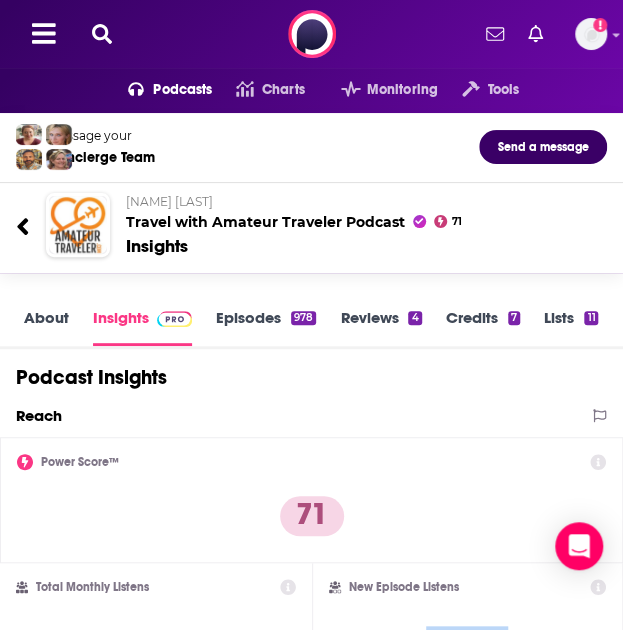 click on "Episodes 978" at bounding box center (266, 327) 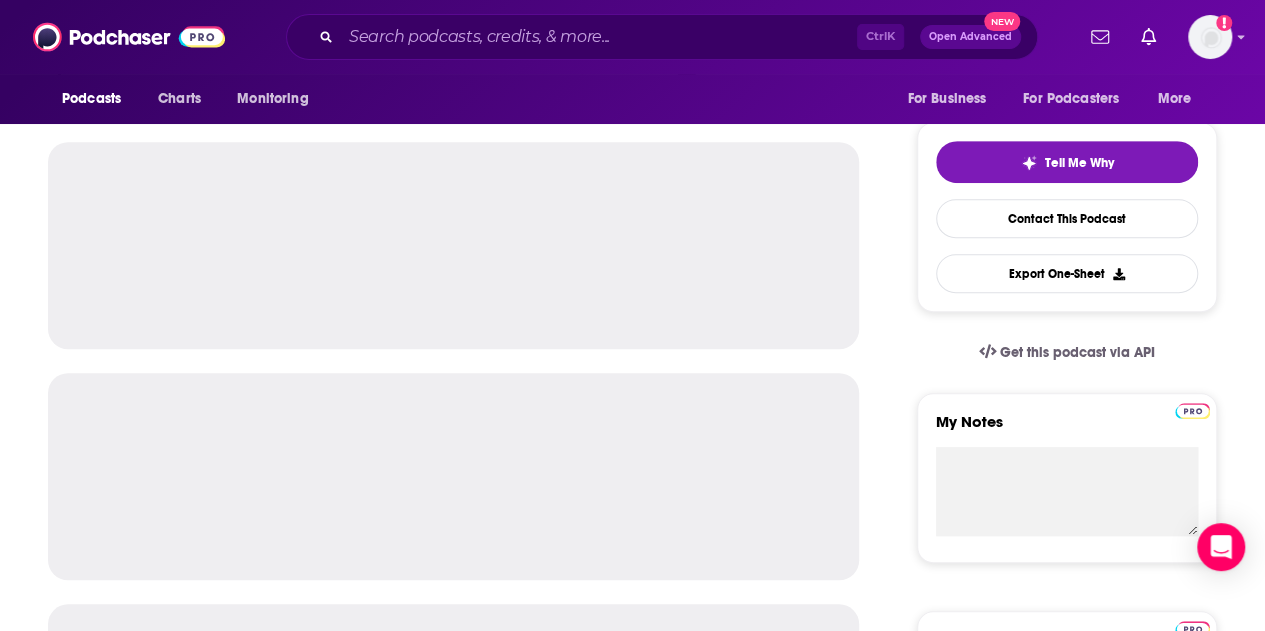 scroll, scrollTop: 0, scrollLeft: 0, axis: both 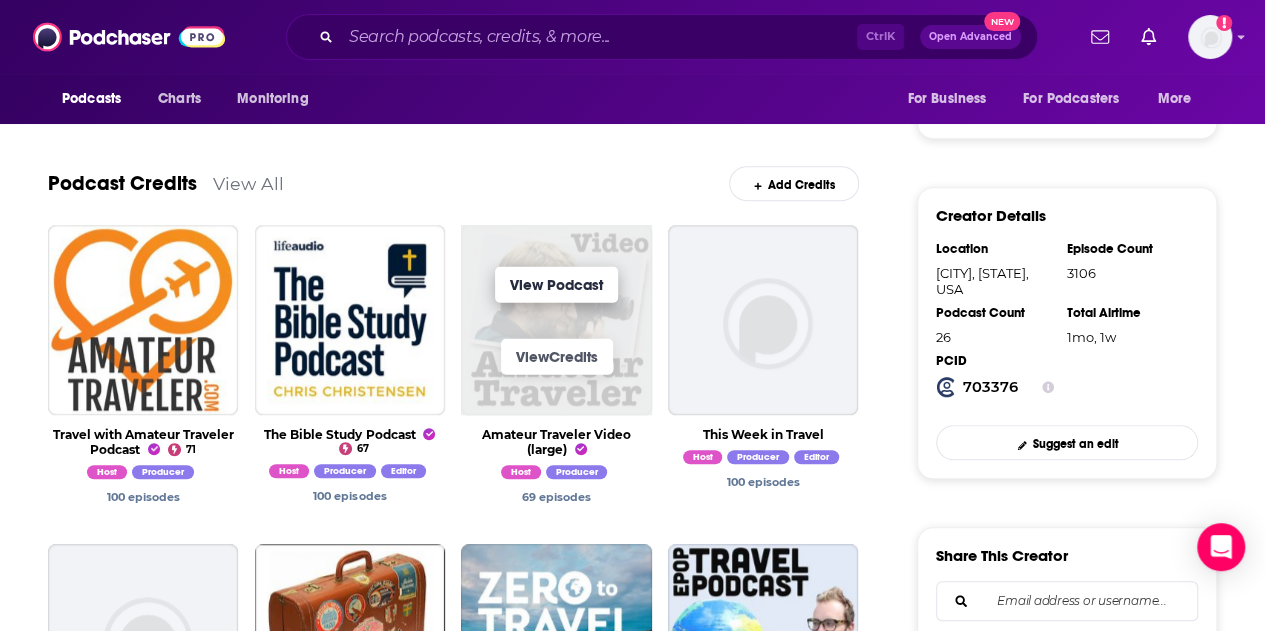 click on "View Podcast" at bounding box center (556, 285) 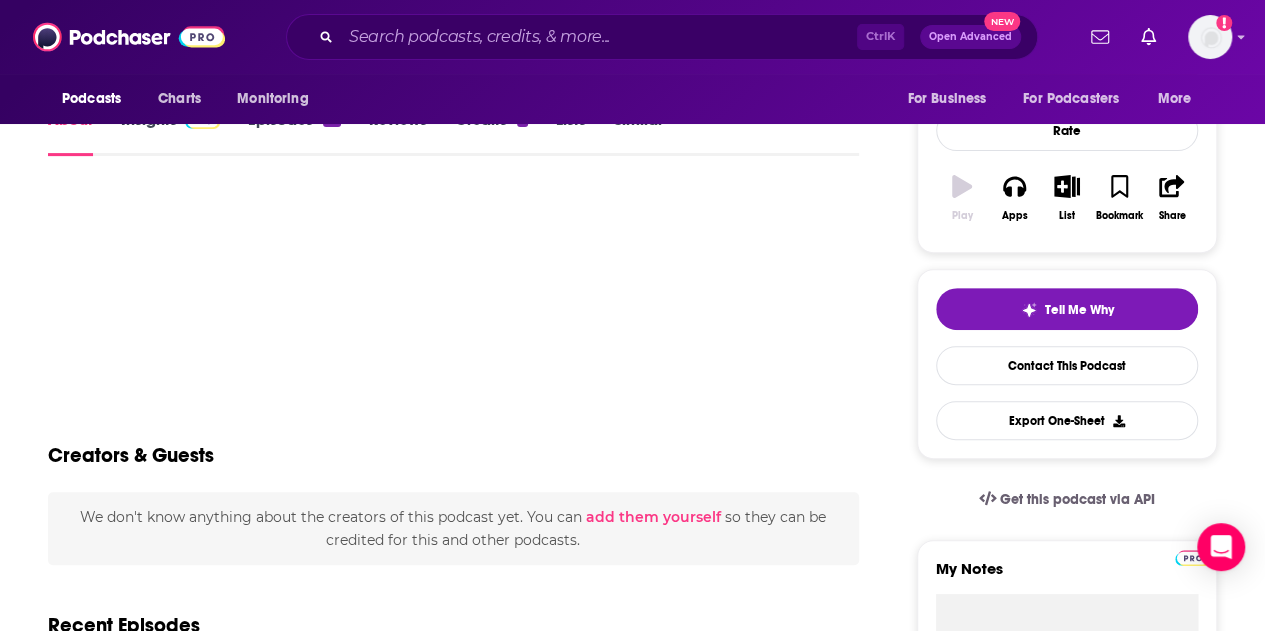 scroll, scrollTop: 105, scrollLeft: 0, axis: vertical 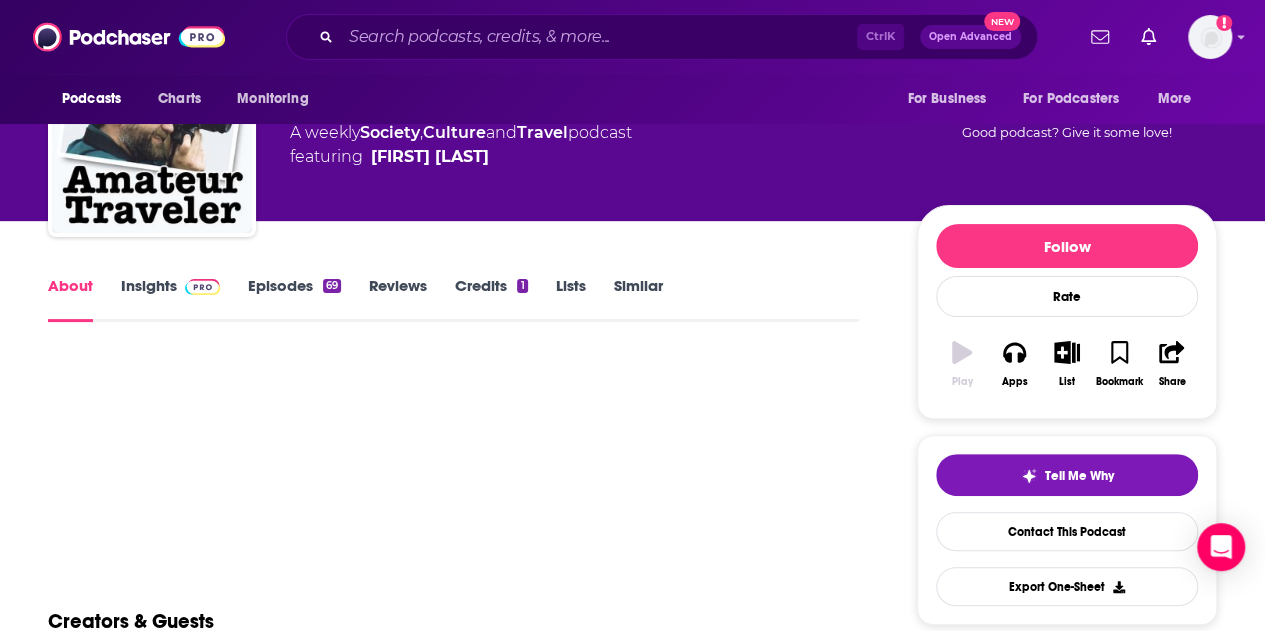 click on "Insights" at bounding box center (170, 299) 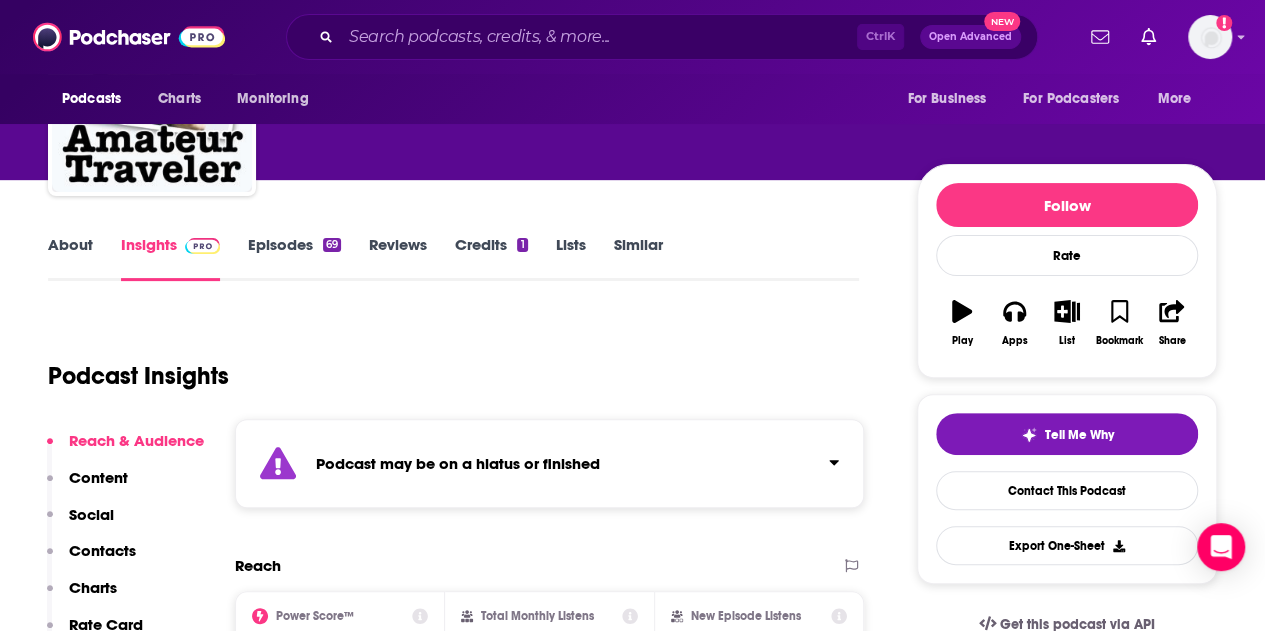 scroll, scrollTop: 144, scrollLeft: 0, axis: vertical 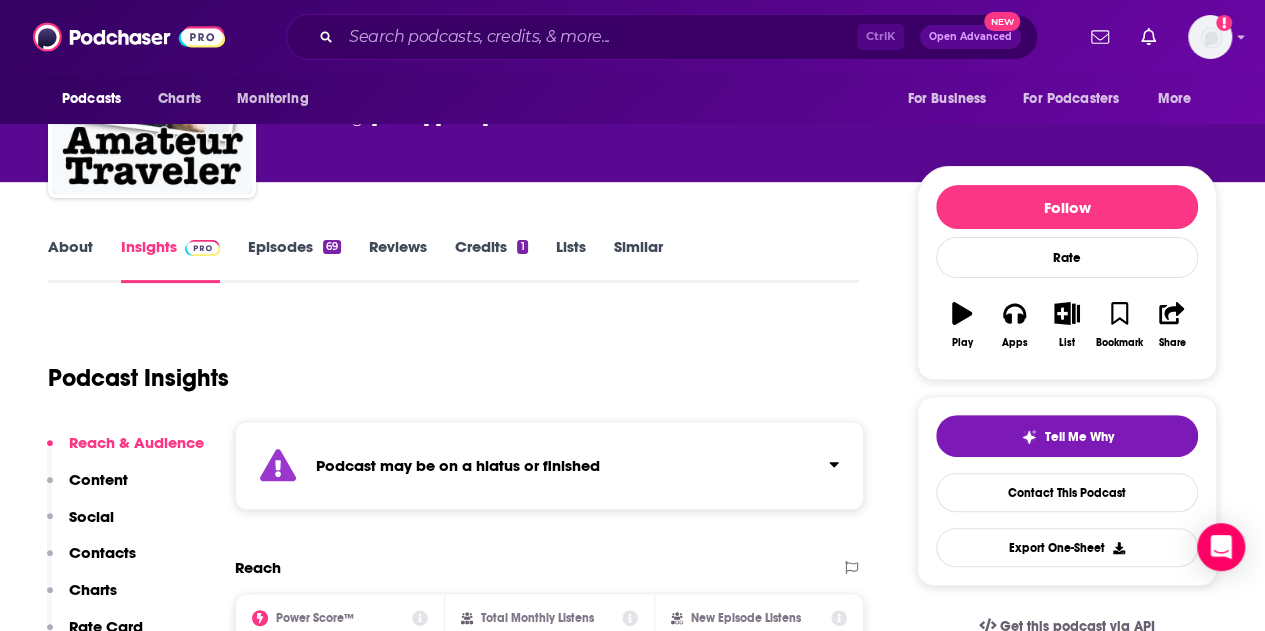 click 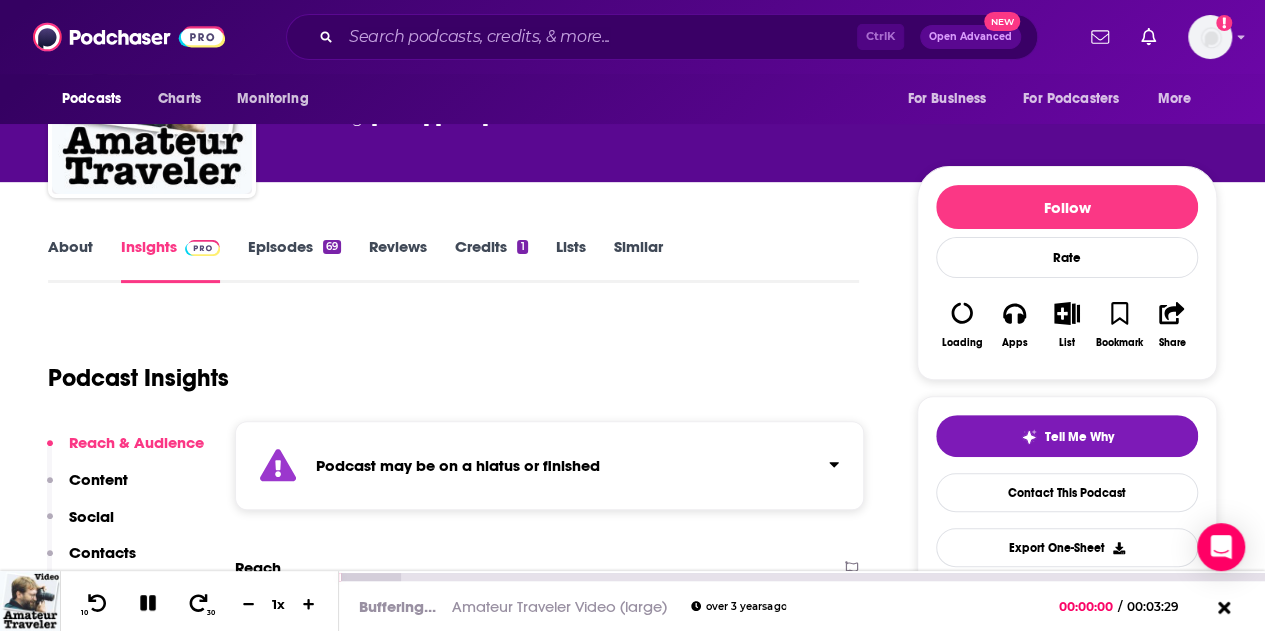 click at bounding box center (30, 601) 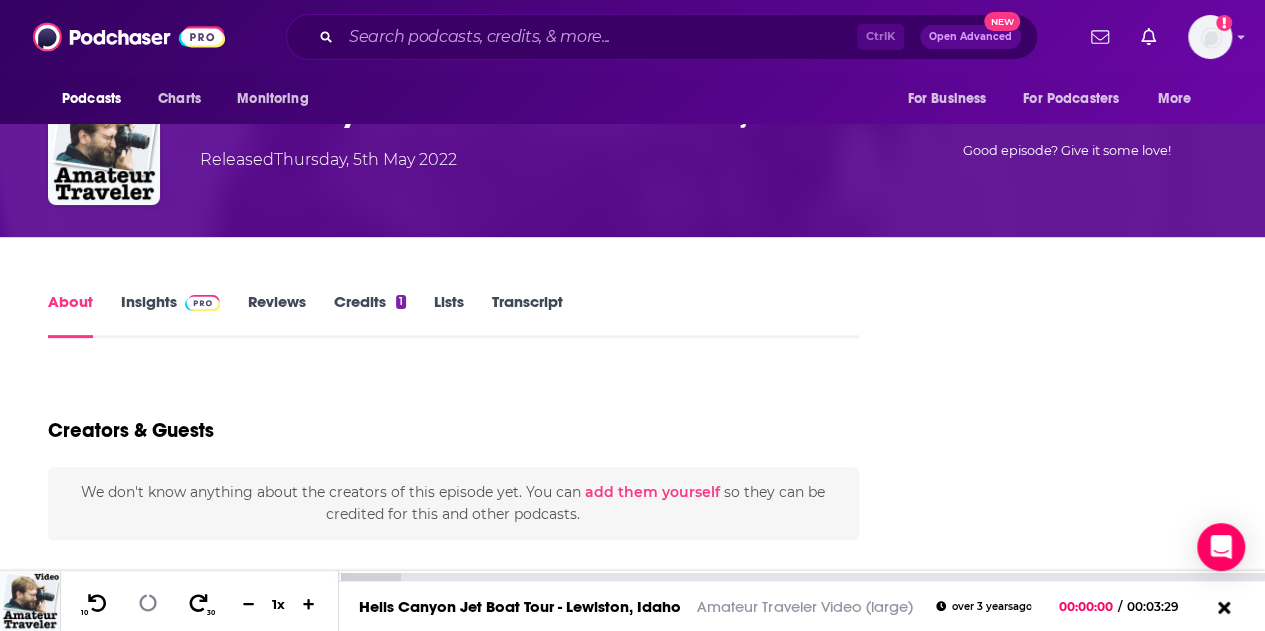 scroll, scrollTop: 0, scrollLeft: 0, axis: both 